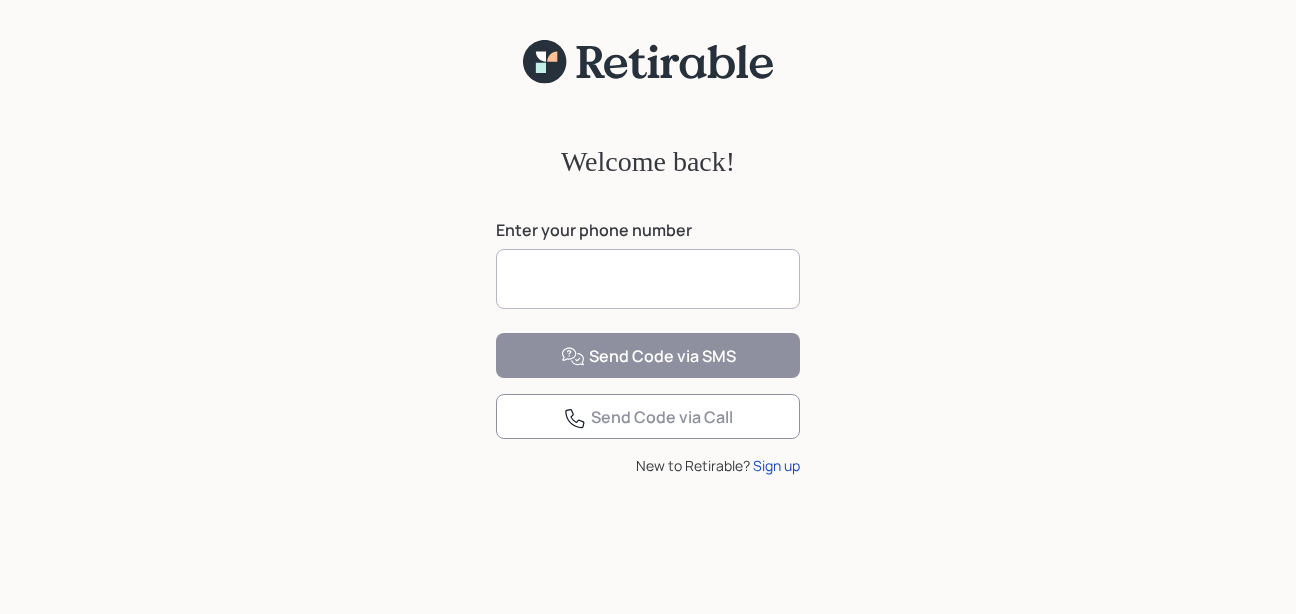 scroll, scrollTop: 0, scrollLeft: 0, axis: both 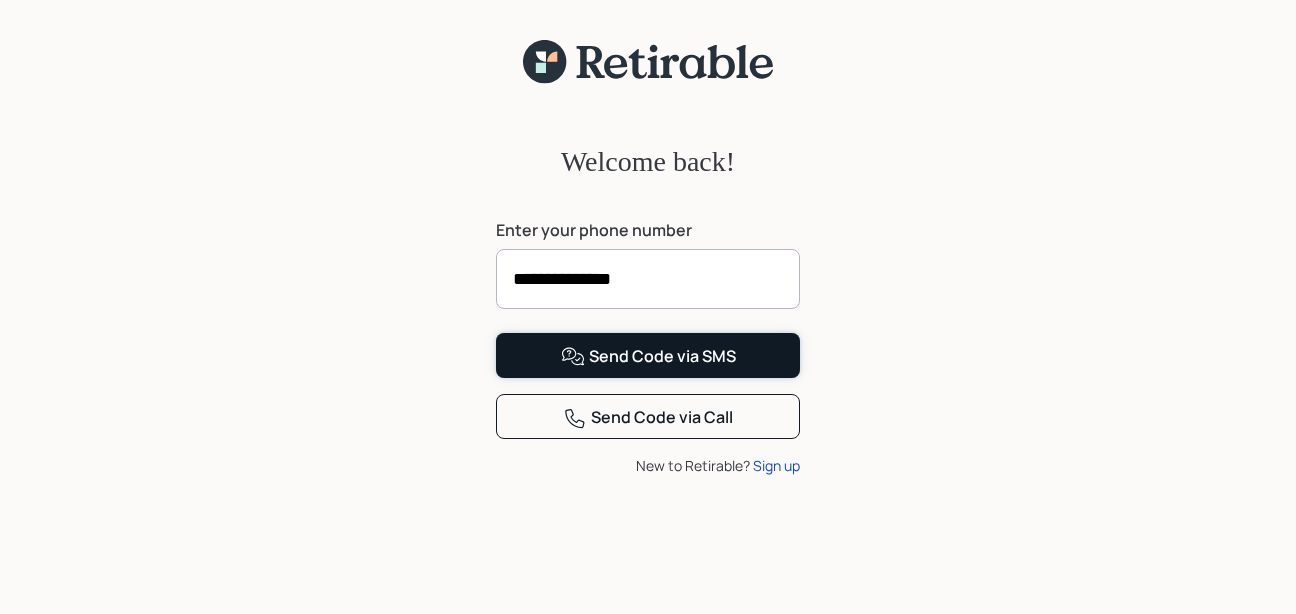 click on "Send Code via SMS" at bounding box center [648, 357] 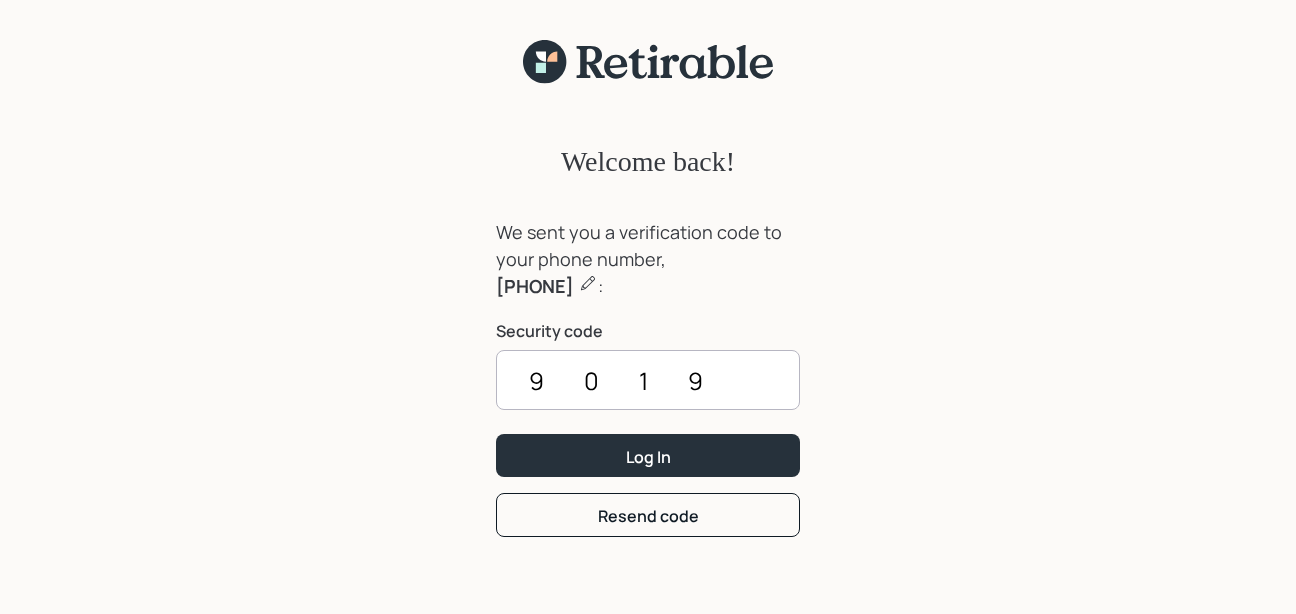 type on "9019" 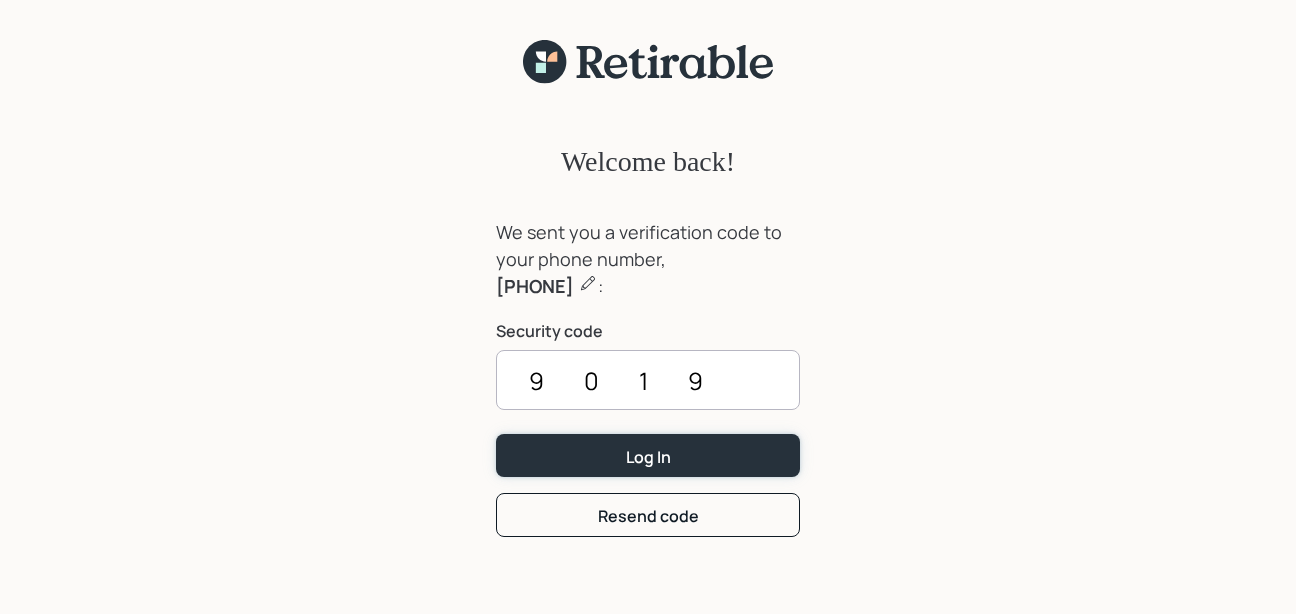 click on "Log In" at bounding box center [648, 457] 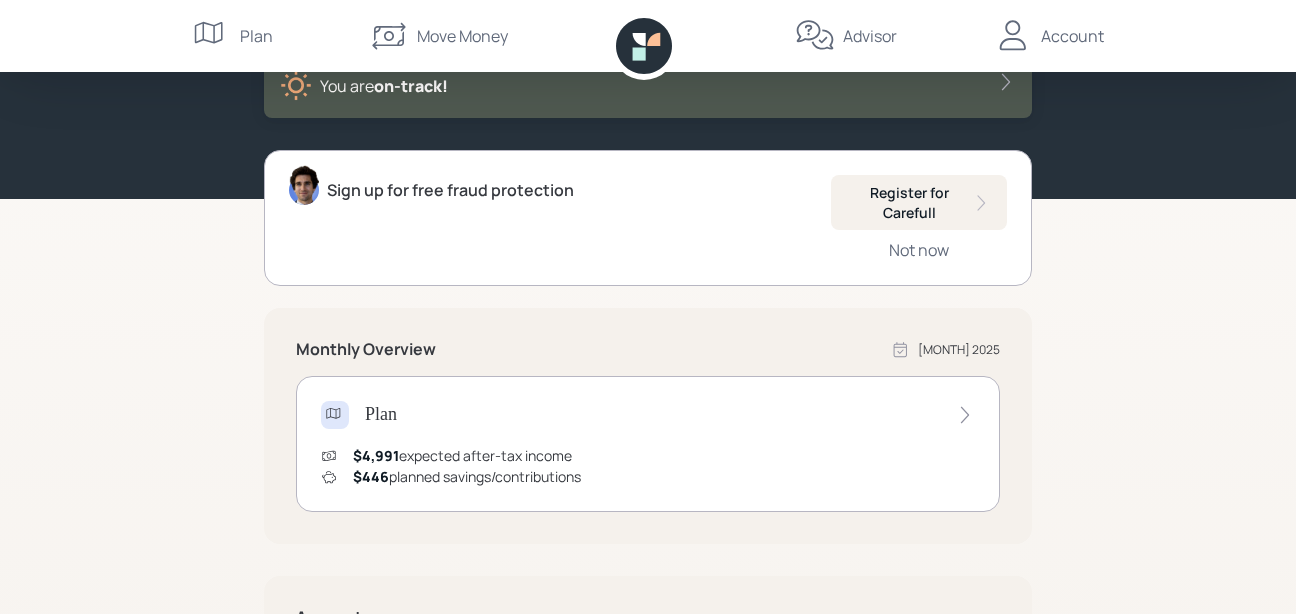 scroll, scrollTop: 129, scrollLeft: 0, axis: vertical 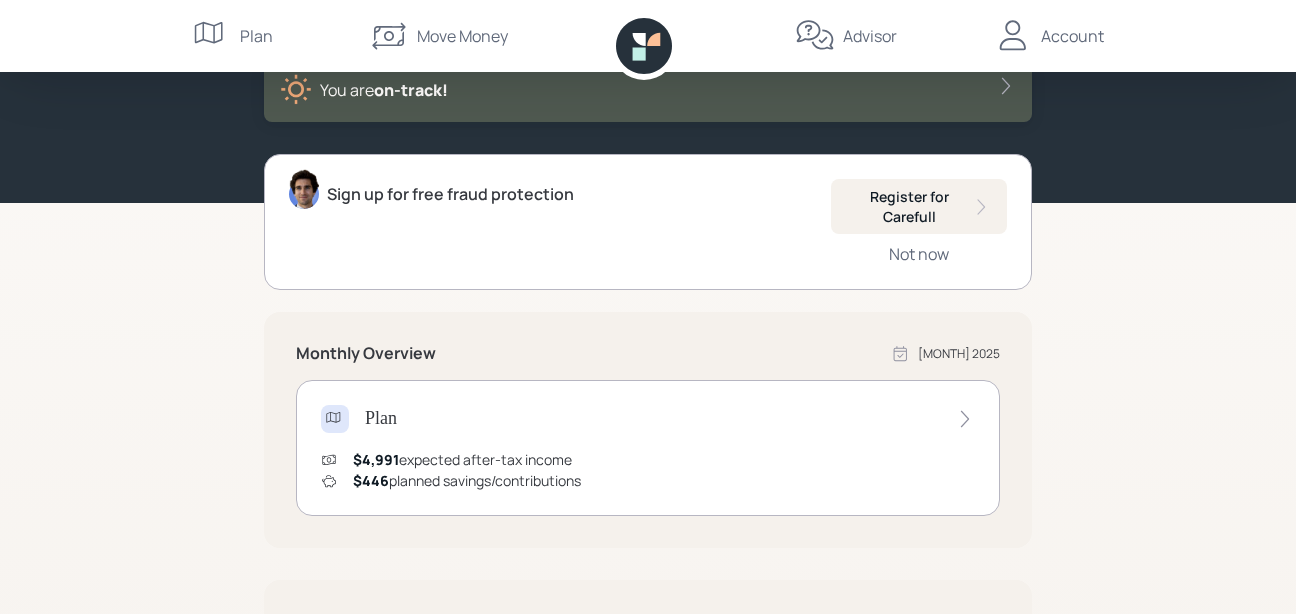 click on "Plan" at bounding box center [381, 419] 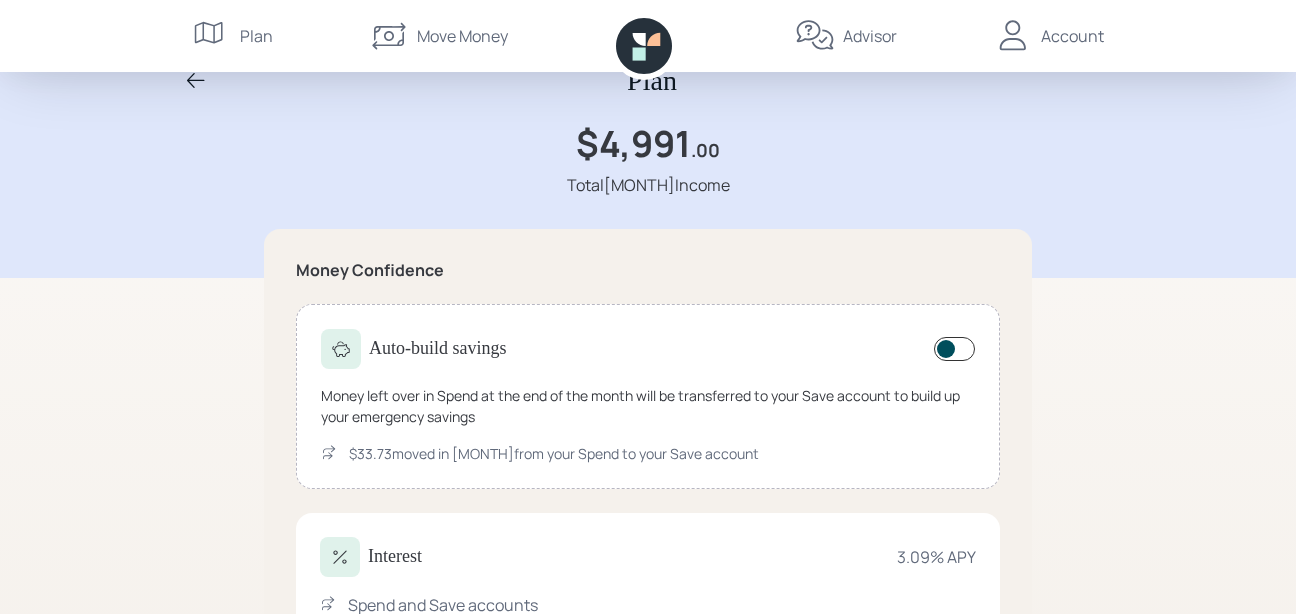 scroll, scrollTop: 131, scrollLeft: 0, axis: vertical 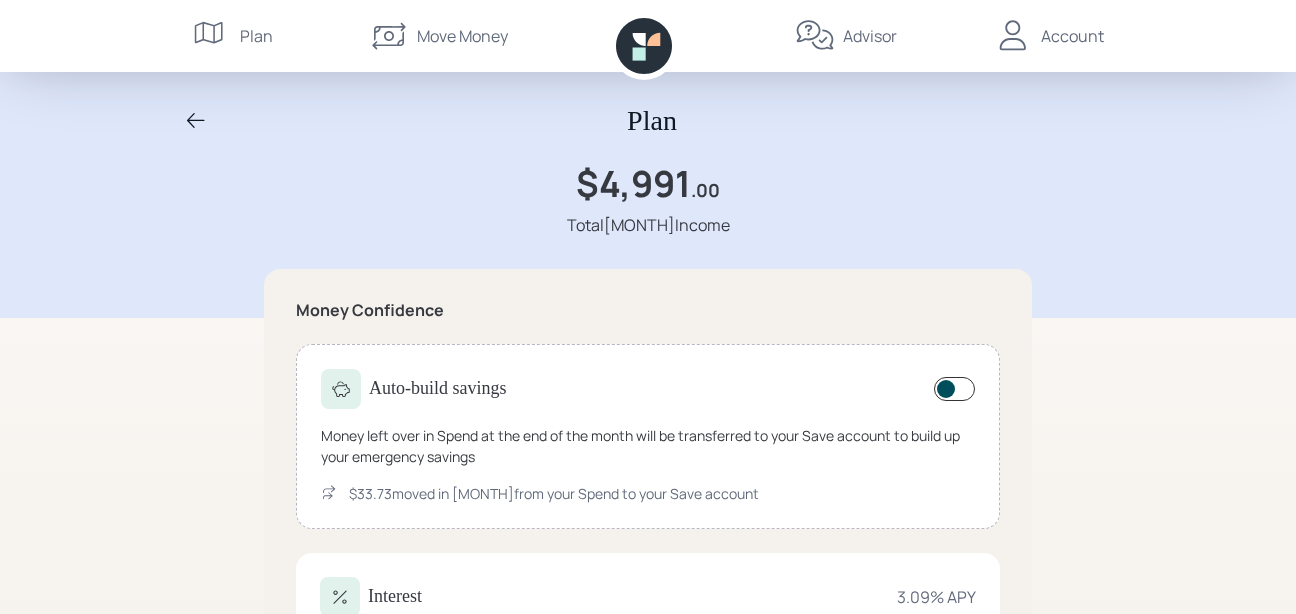 click on "Plan" at bounding box center [256, 36] 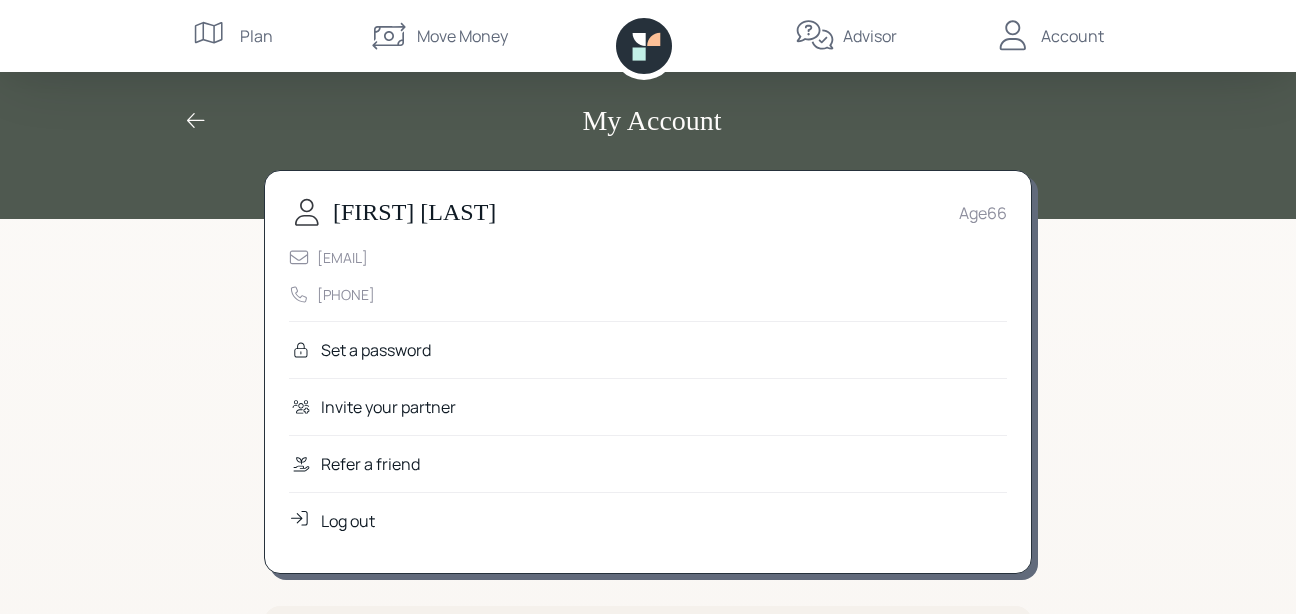 click on "My Account [FIRST] [LAST] Age [AGE] [EMAIL] [PHONE] Set a password Invite your partner Refer a friend Log out Upload Documents View files Upload File Notifications Banking Activity Notifications We'll let you know when important activity happens in your deposit accounts, such as when an ACH payment was processed, interest was earned, or a transfer failed. Banking Application Status Notifications We'll let you know if your banking application was approved or if the bank needs additional details to process your application. Banking Inactivity Warnings You'll get warnings if your deposit account has been inactive for too long and in danger of being frozen or closed by the bank. Cash Sweep Recommendations Towards the end of the month, you'll receive a notification that recommends an amount to sweep from your SPEND account to your SAVE account. Monthly Insights Summary You'll receive a monthly summary of your deposit accounts and financial plan on the 1st of the month. Dashboard Tasks Legal Links" at bounding box center [648, 928] 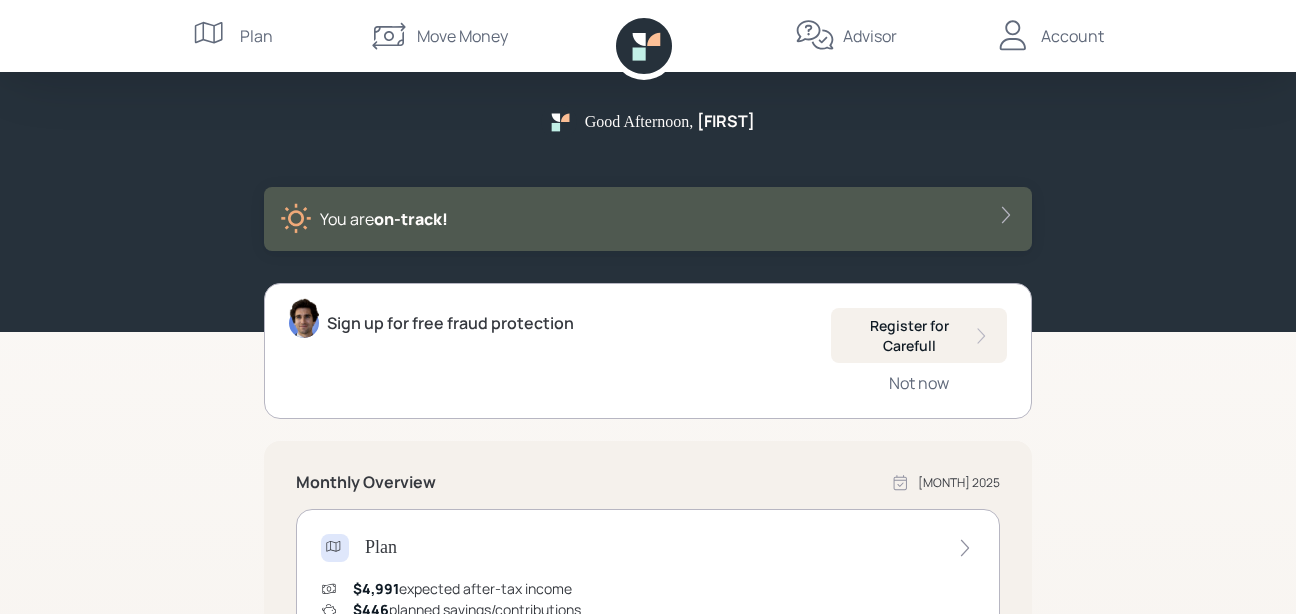 click on "Plan" at bounding box center (381, 548) 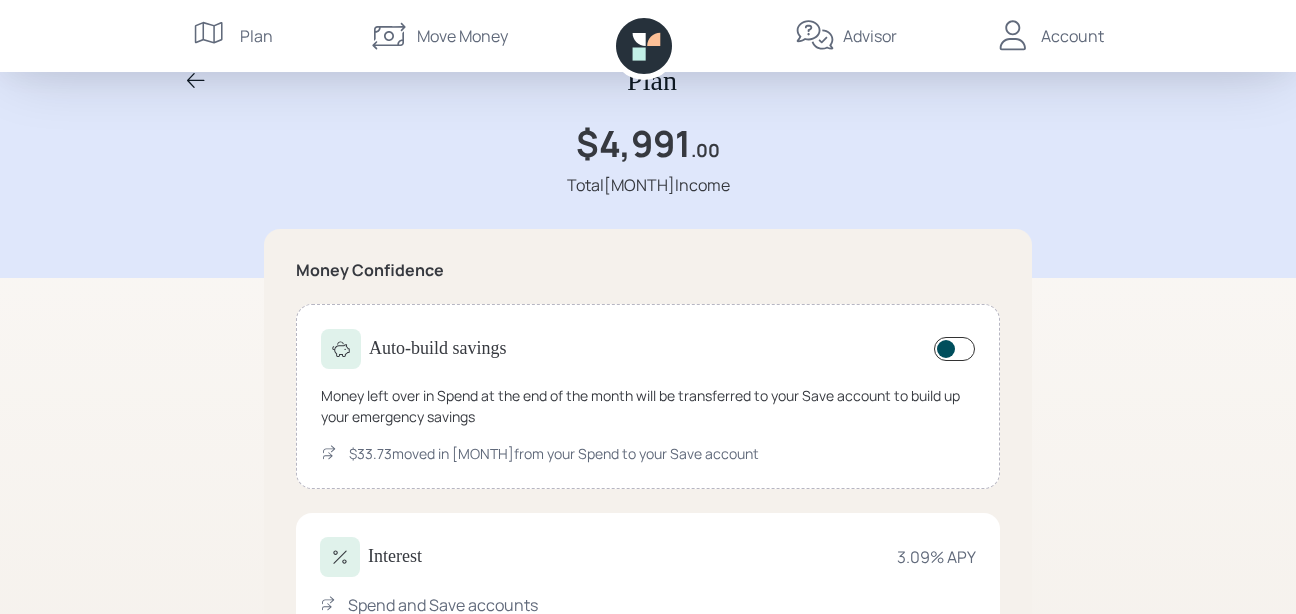 scroll, scrollTop: 131, scrollLeft: 0, axis: vertical 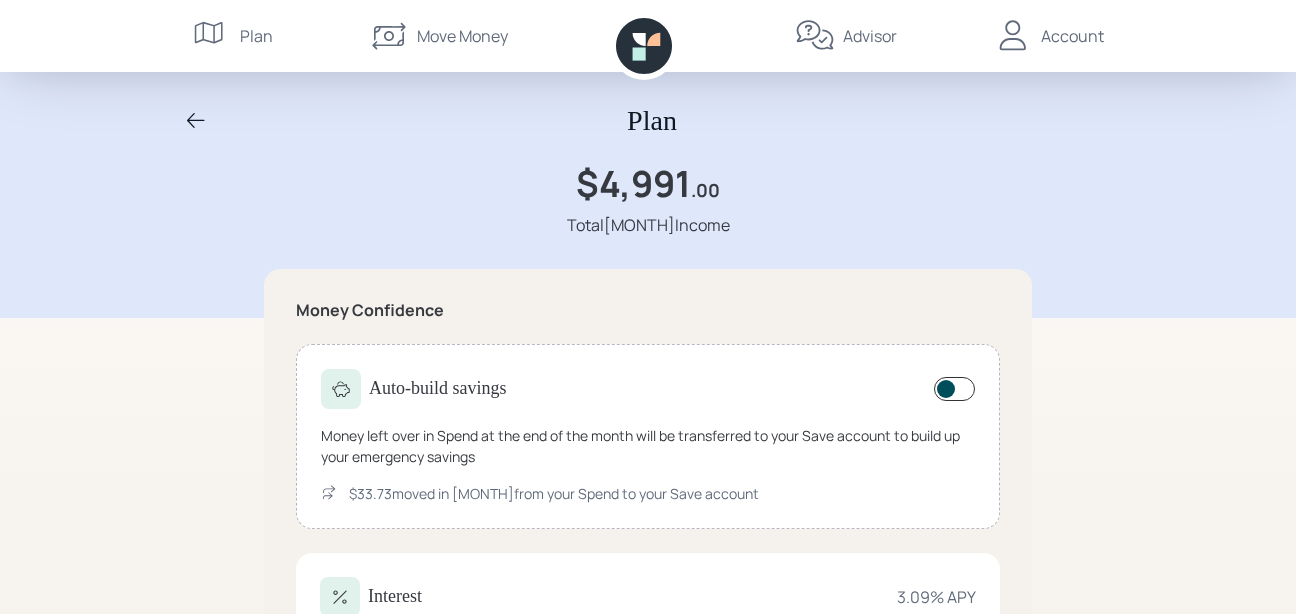 click at bounding box center [196, 121] 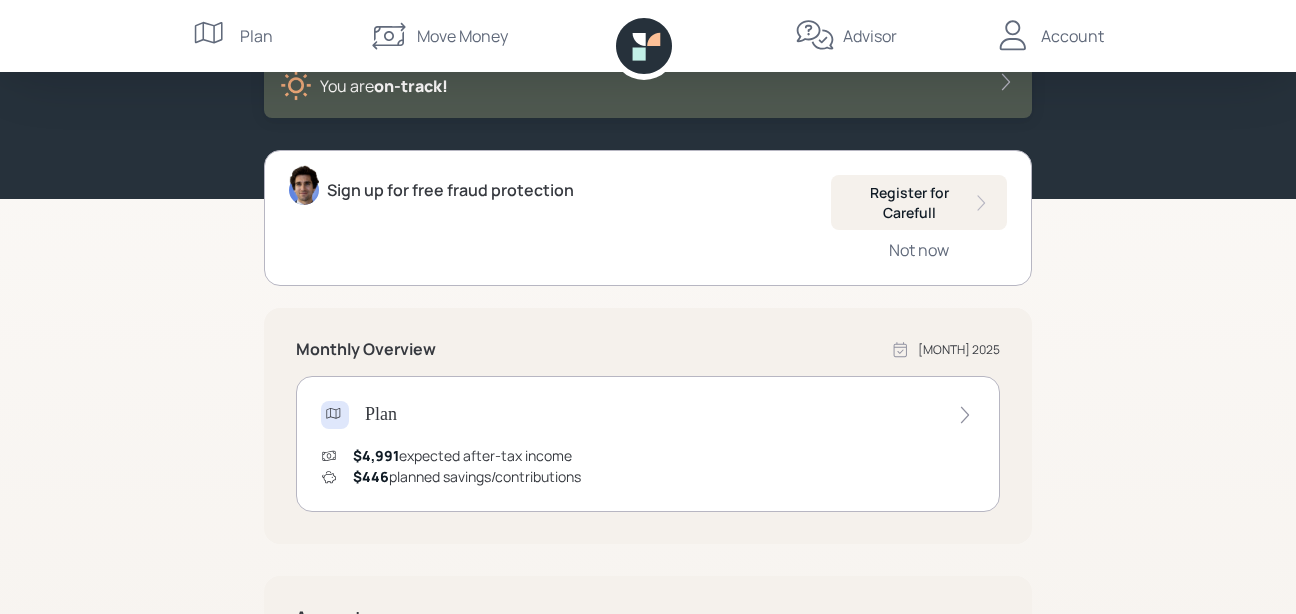 scroll, scrollTop: 147, scrollLeft: 0, axis: vertical 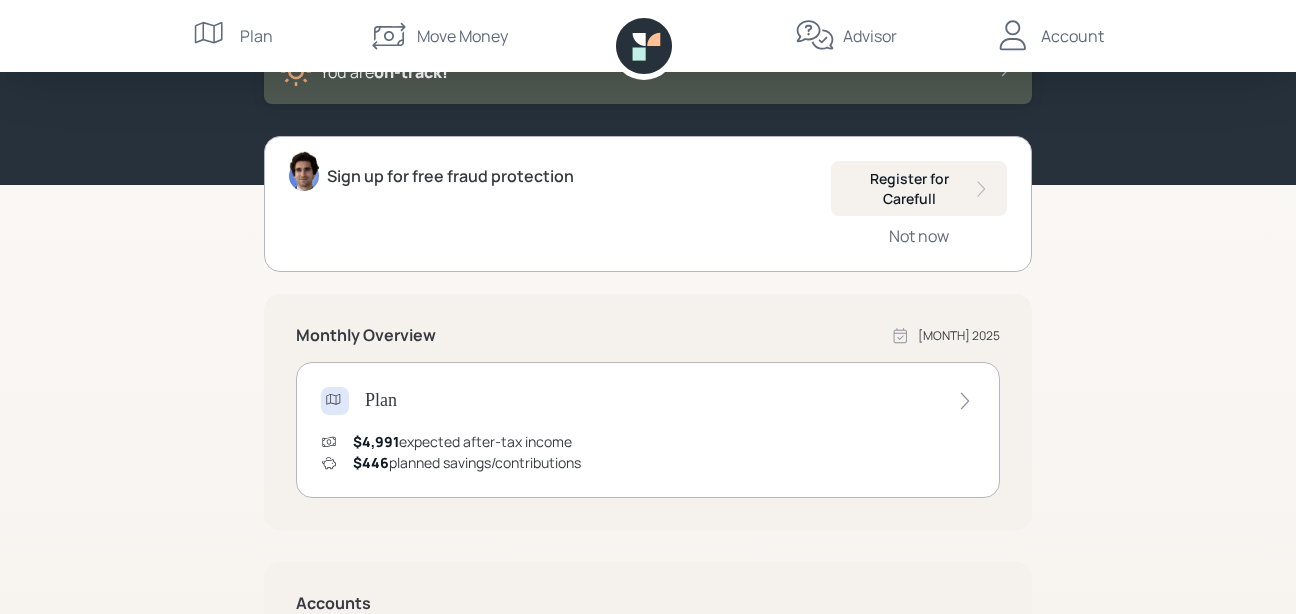 click at bounding box center (965, 401) 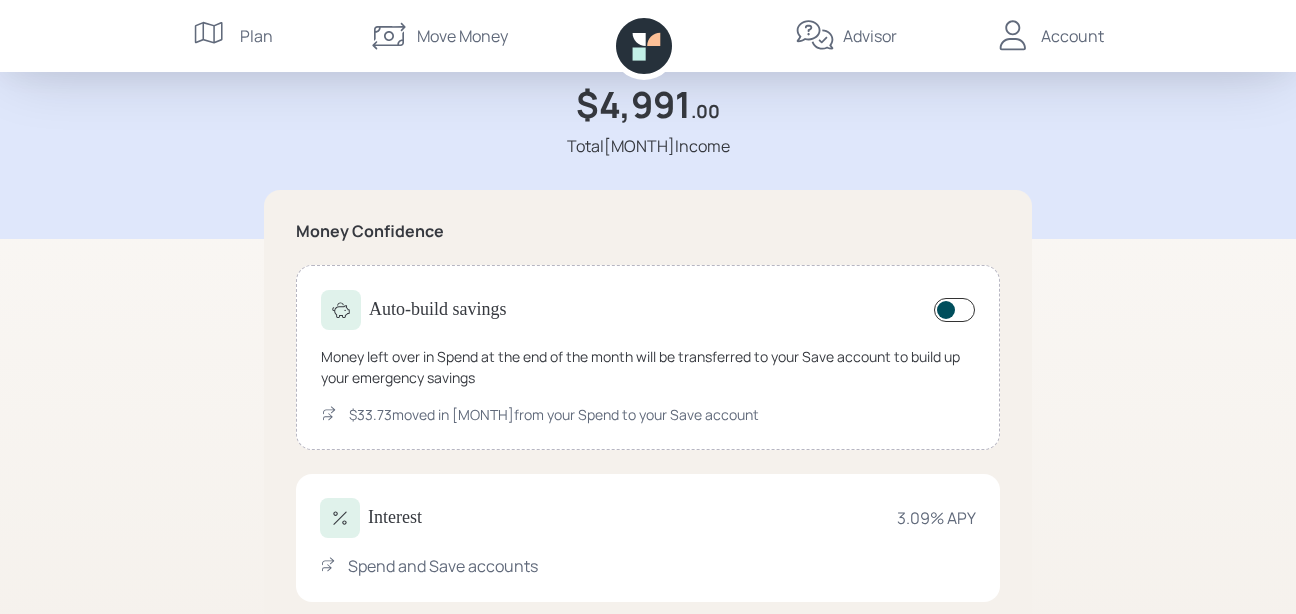 scroll, scrollTop: 0, scrollLeft: 0, axis: both 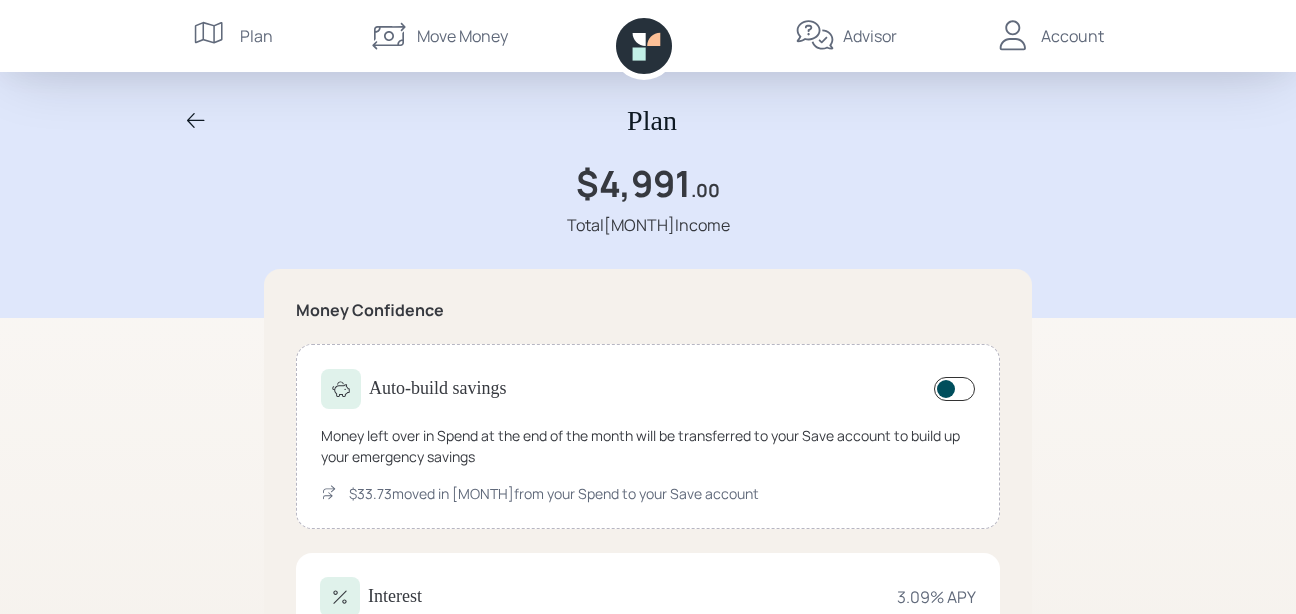 drag, startPoint x: 947, startPoint y: 388, endPoint x: 981, endPoint y: 377, distance: 35.735138 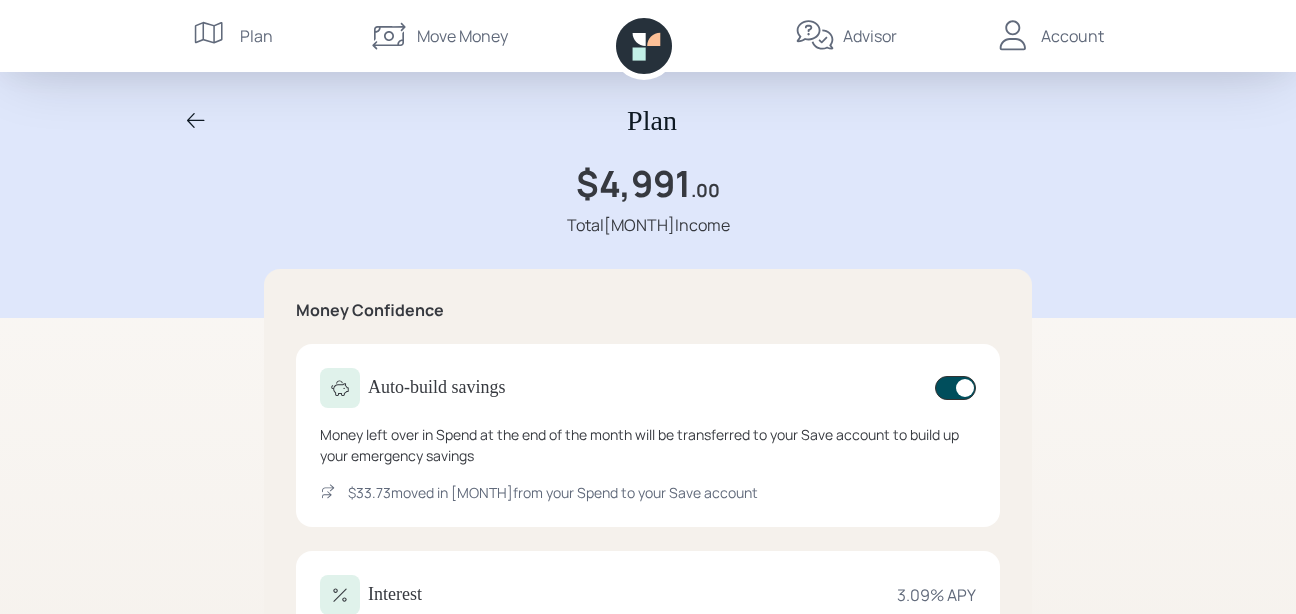 click on "Auto-build savings" at bounding box center [648, 388] 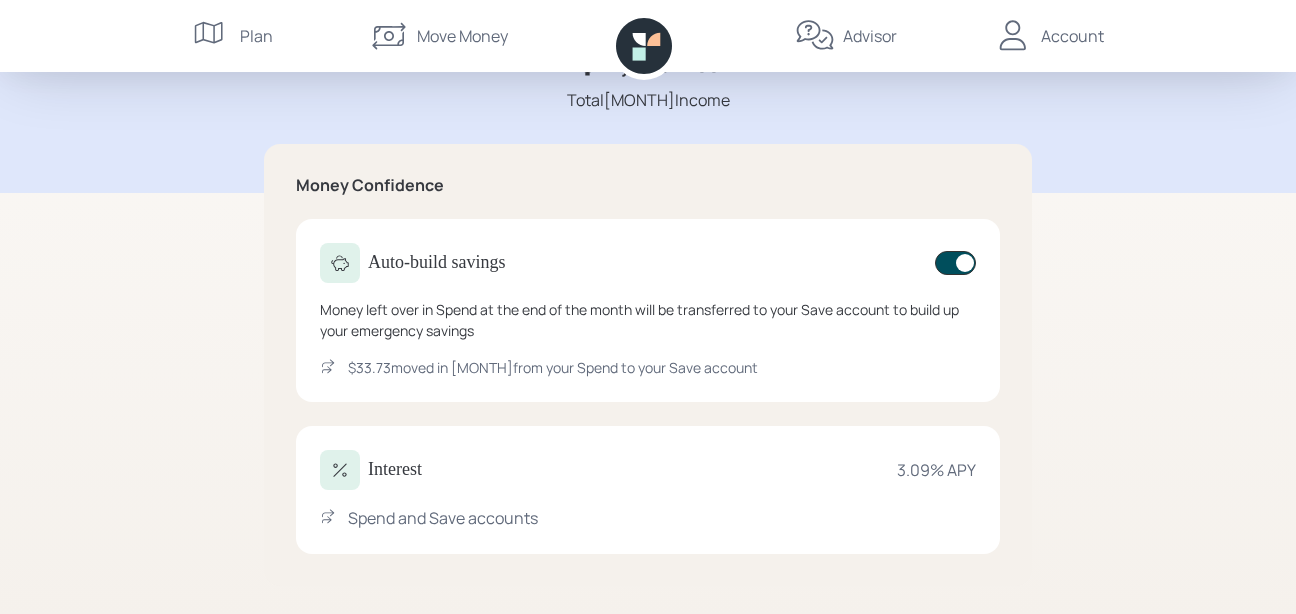 scroll, scrollTop: 129, scrollLeft: 0, axis: vertical 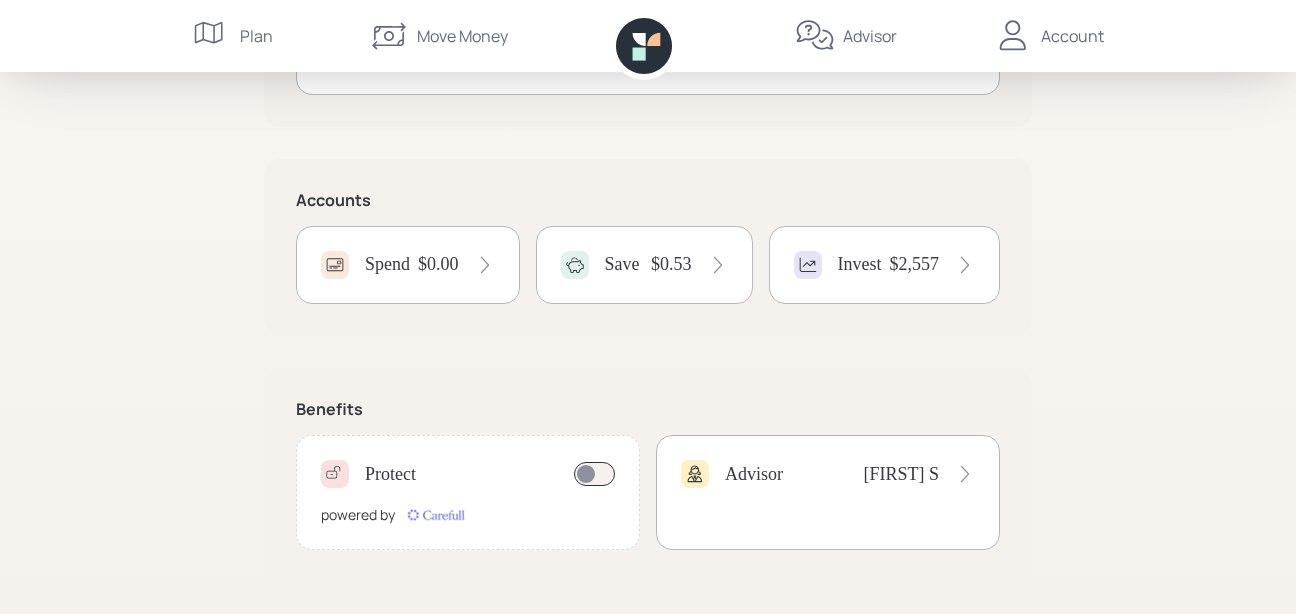 click at bounding box center (965, -2) 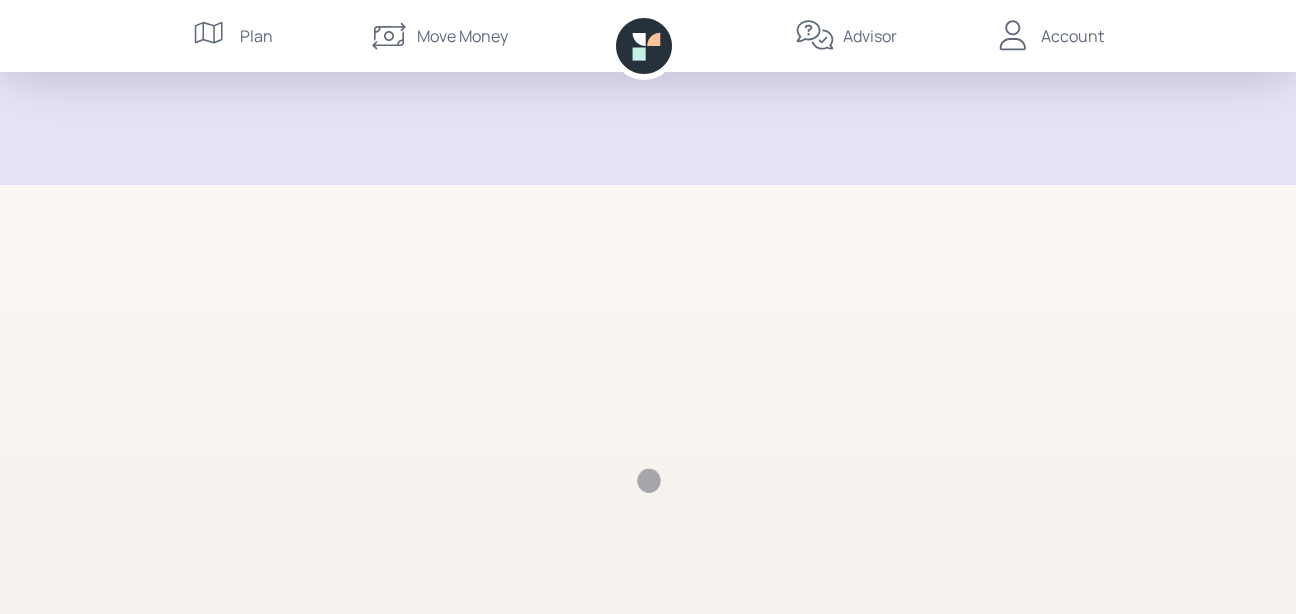 scroll, scrollTop: 0, scrollLeft: 0, axis: both 